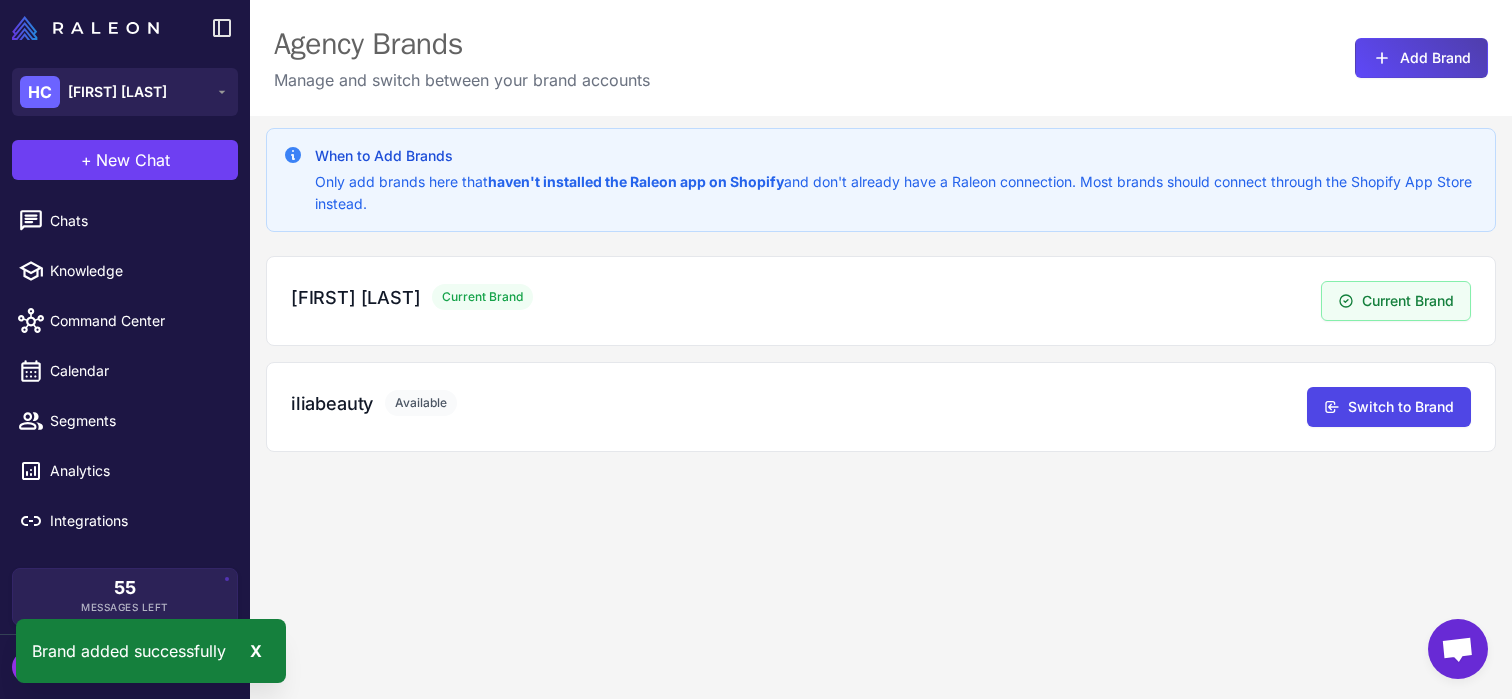 scroll, scrollTop: 0, scrollLeft: 0, axis: both 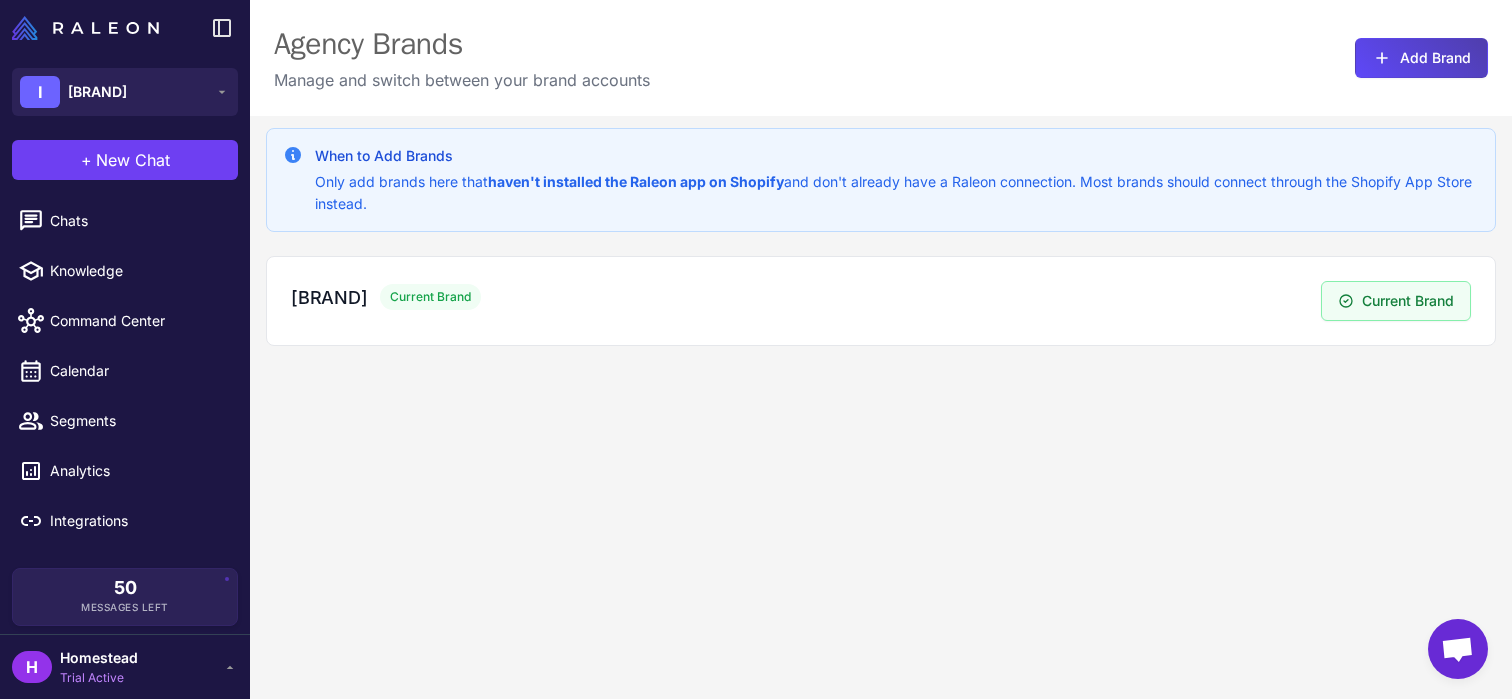 click on "Homestead" at bounding box center (99, 658) 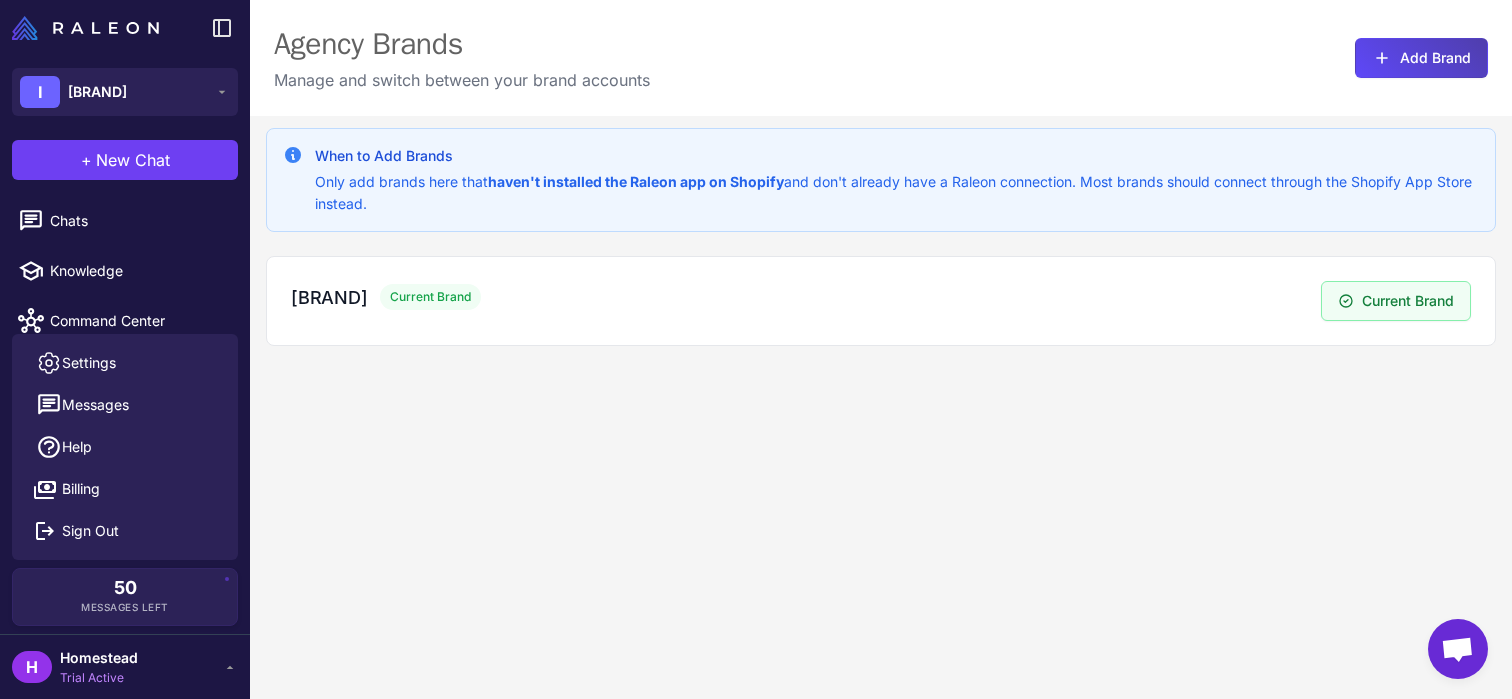 click on "When to Add Brands  Only add brands here that  haven't installed the Raleon app on Shopify  and don't already have a Raleon connection. Most brands should connect through the Shopify App Store instead.  iliabeauty  Current Brand   Current Brand" 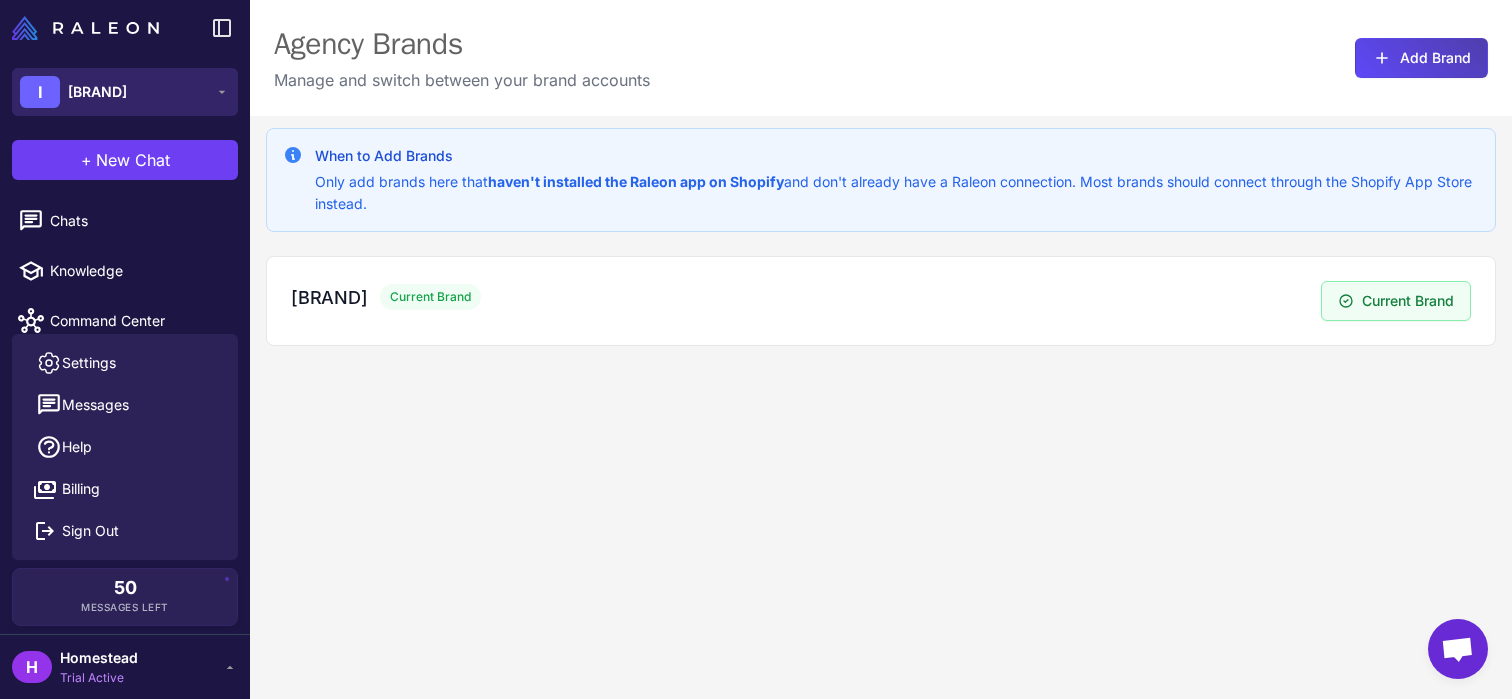 click on "I iliabeauty" at bounding box center (125, 92) 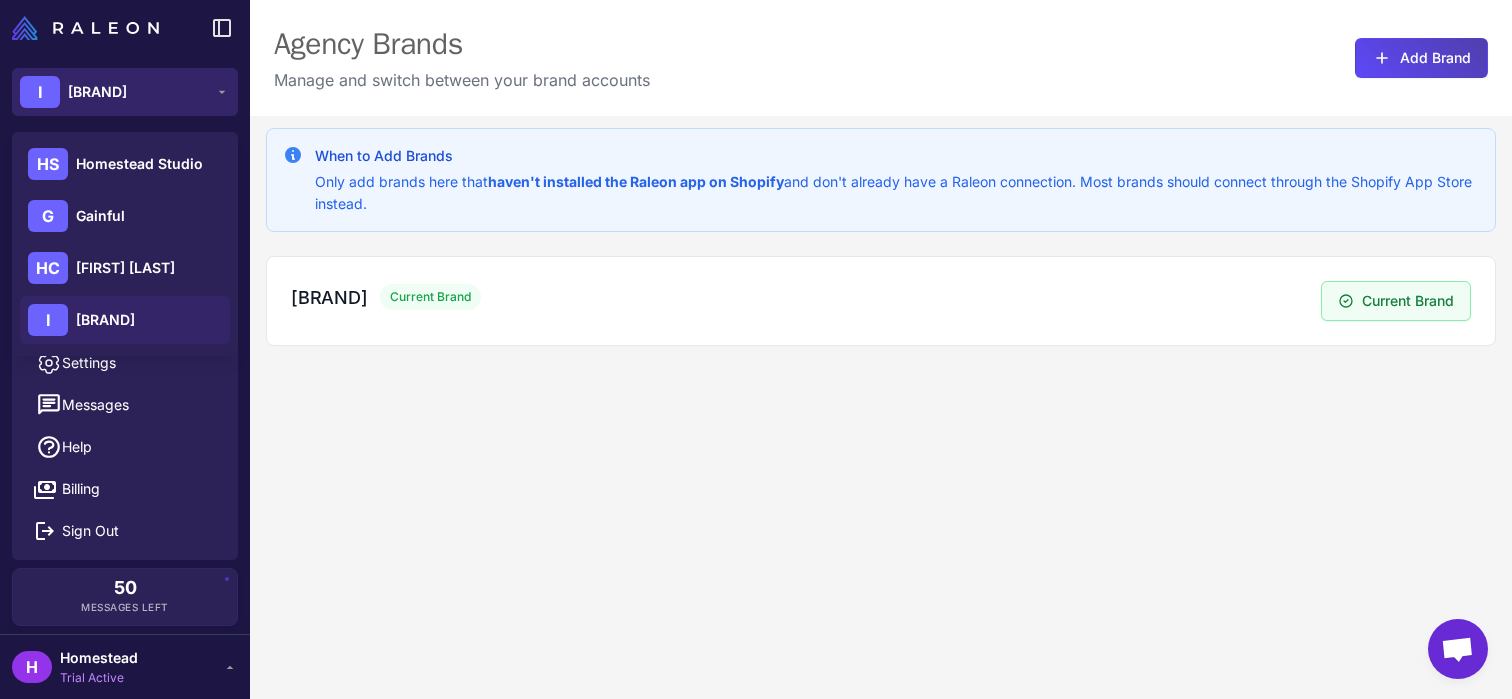 click on "I iliabeauty" at bounding box center (125, 92) 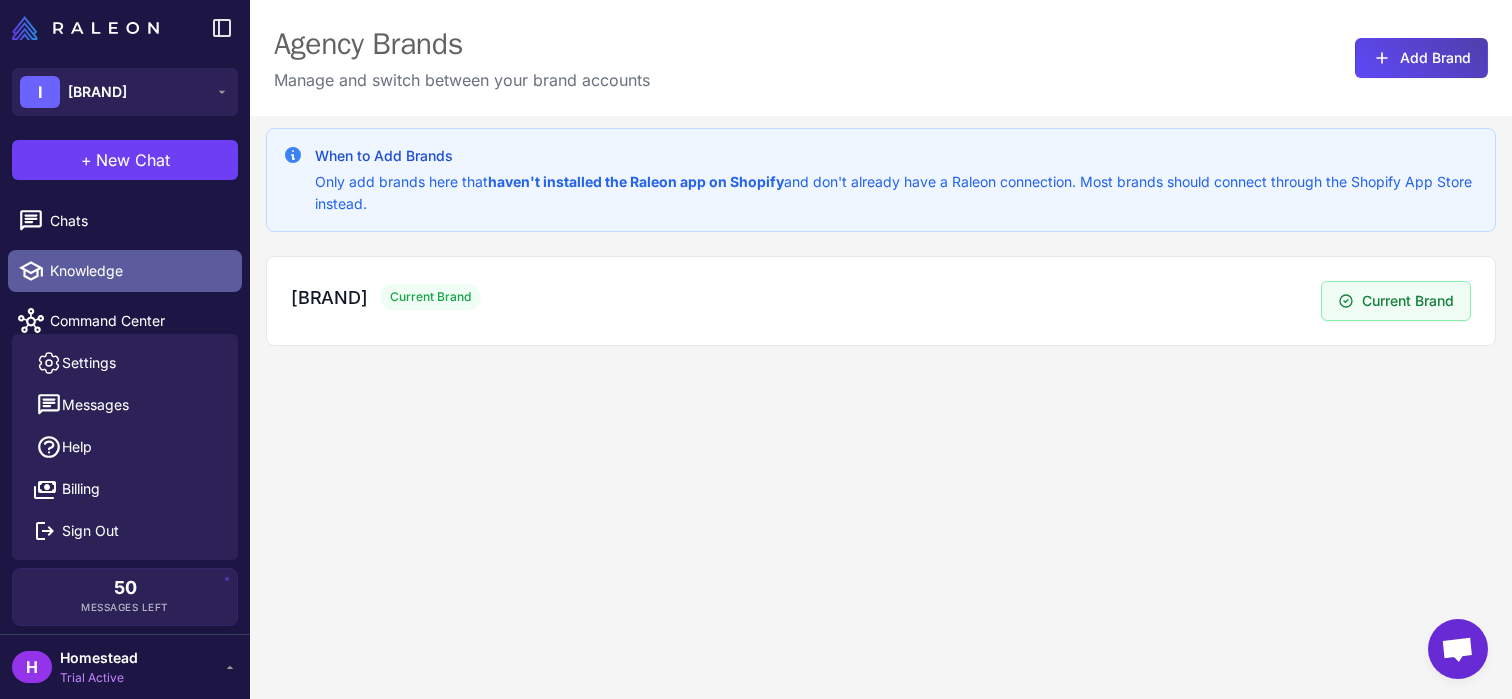 click on "Knowledge" at bounding box center [138, 271] 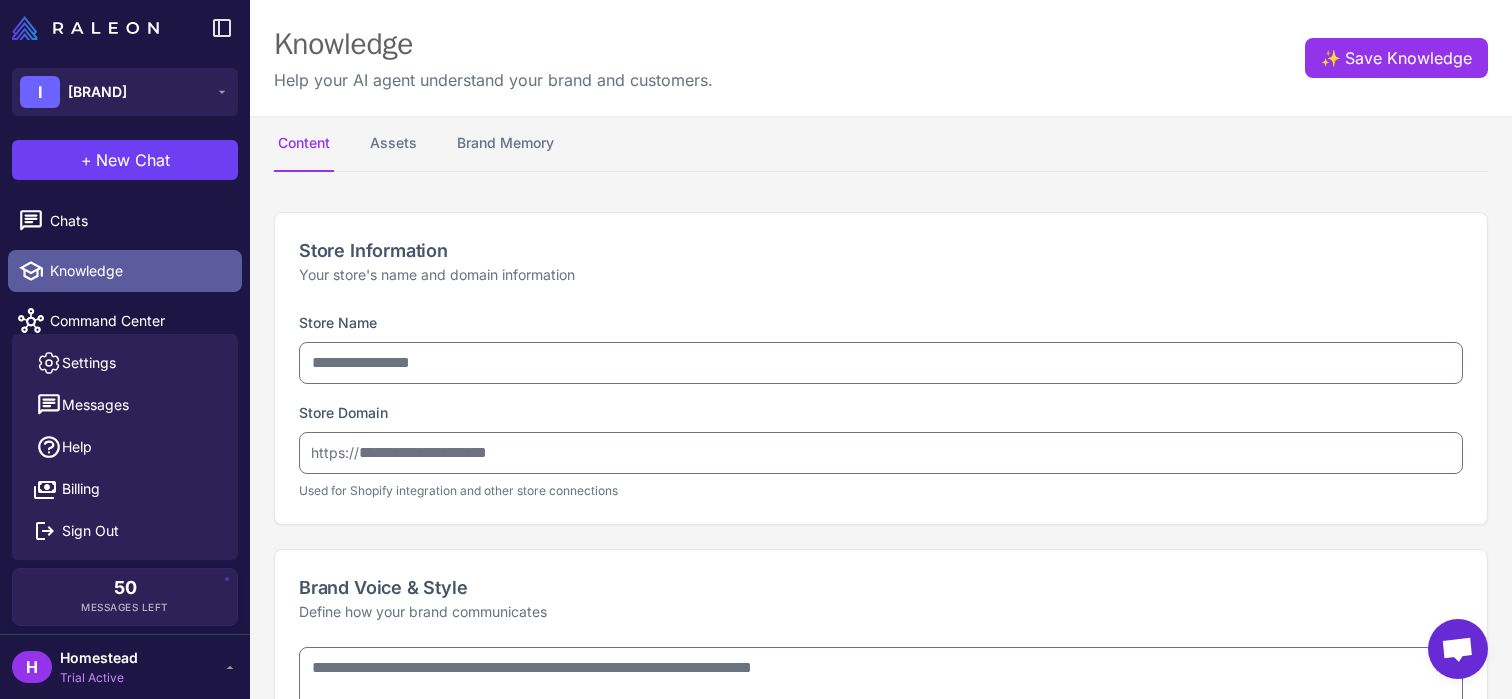 type on "**********" 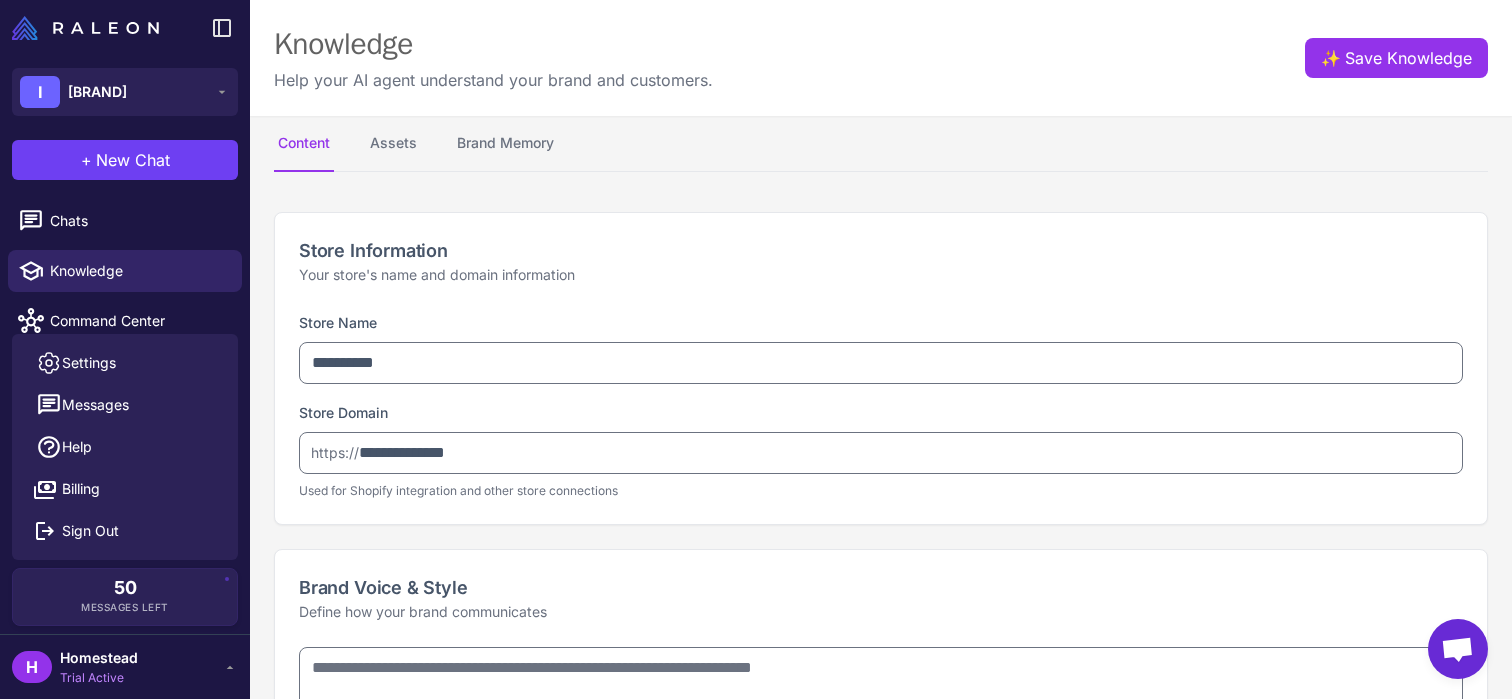 type on "**********" 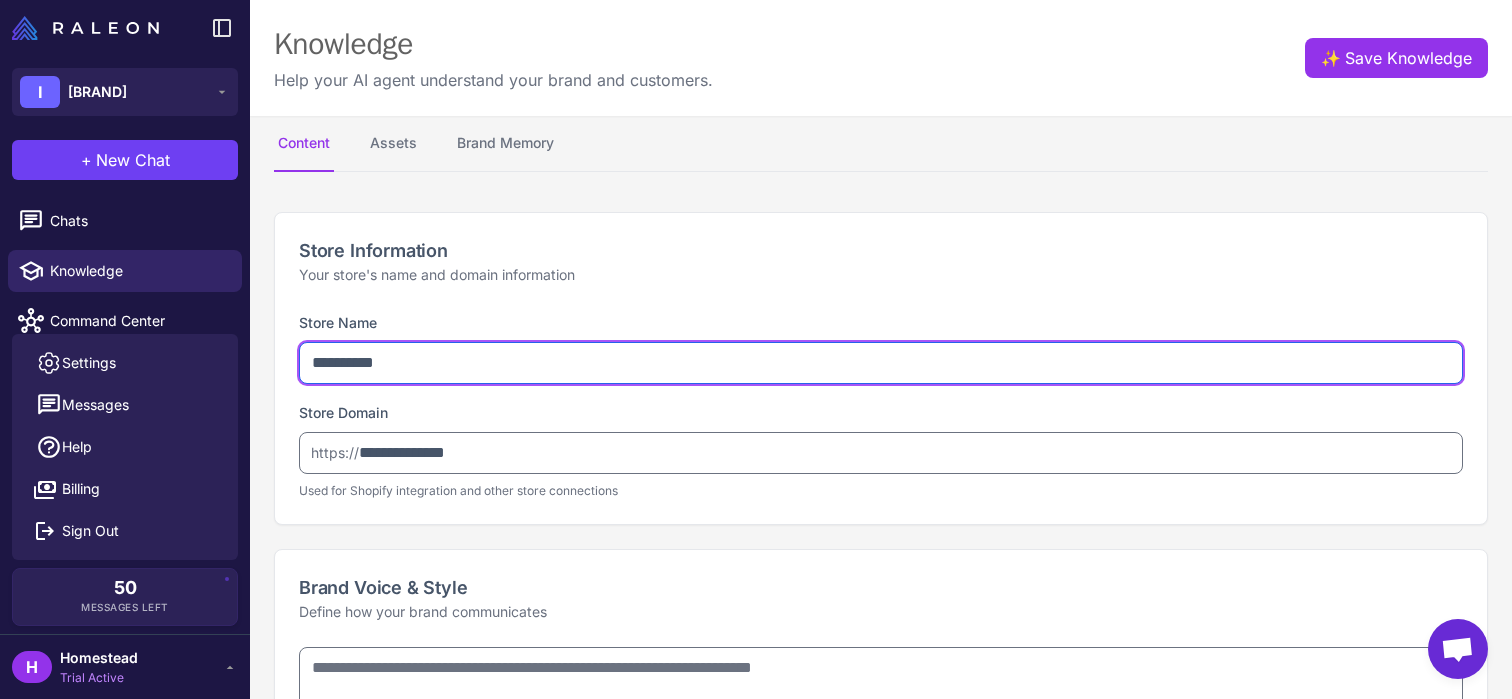click on "**********" at bounding box center (881, 363) 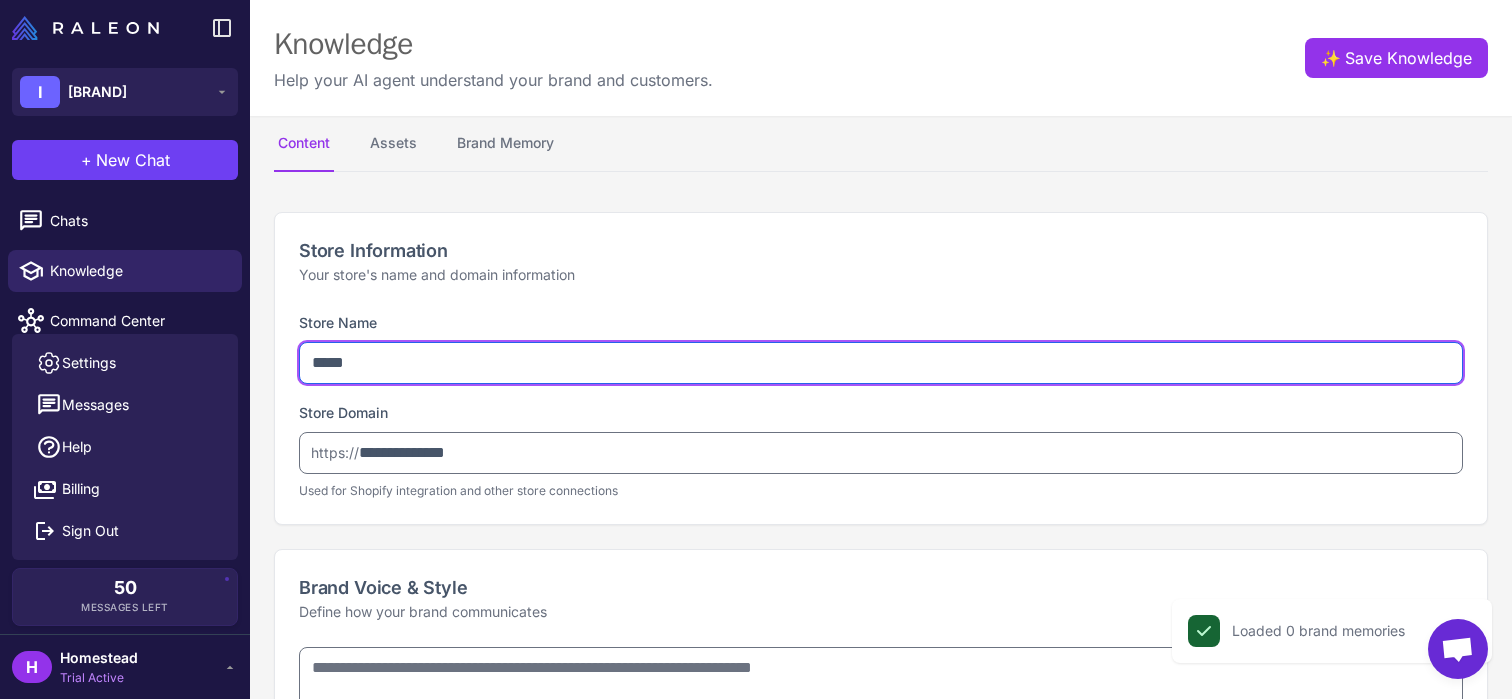 type on "****" 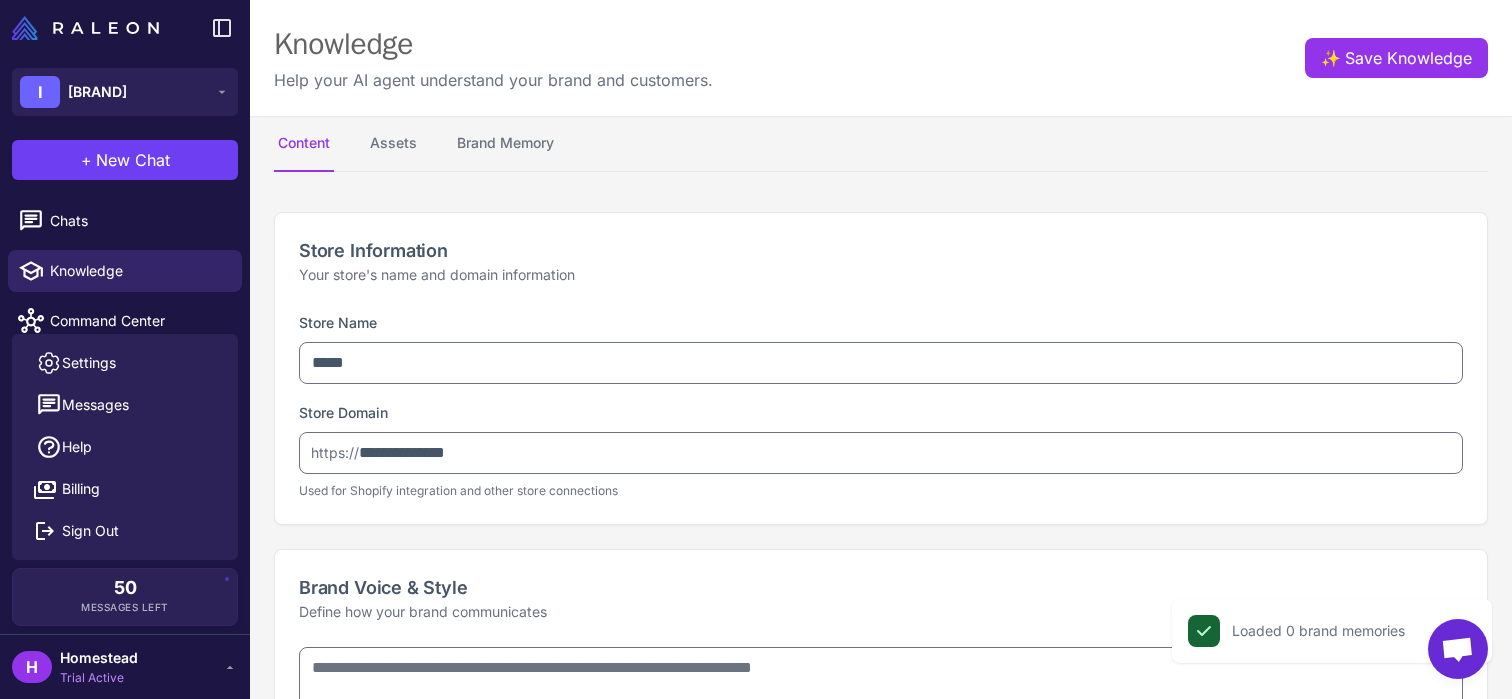 click on "Store Information Your store's name and domain information" at bounding box center (881, 261) 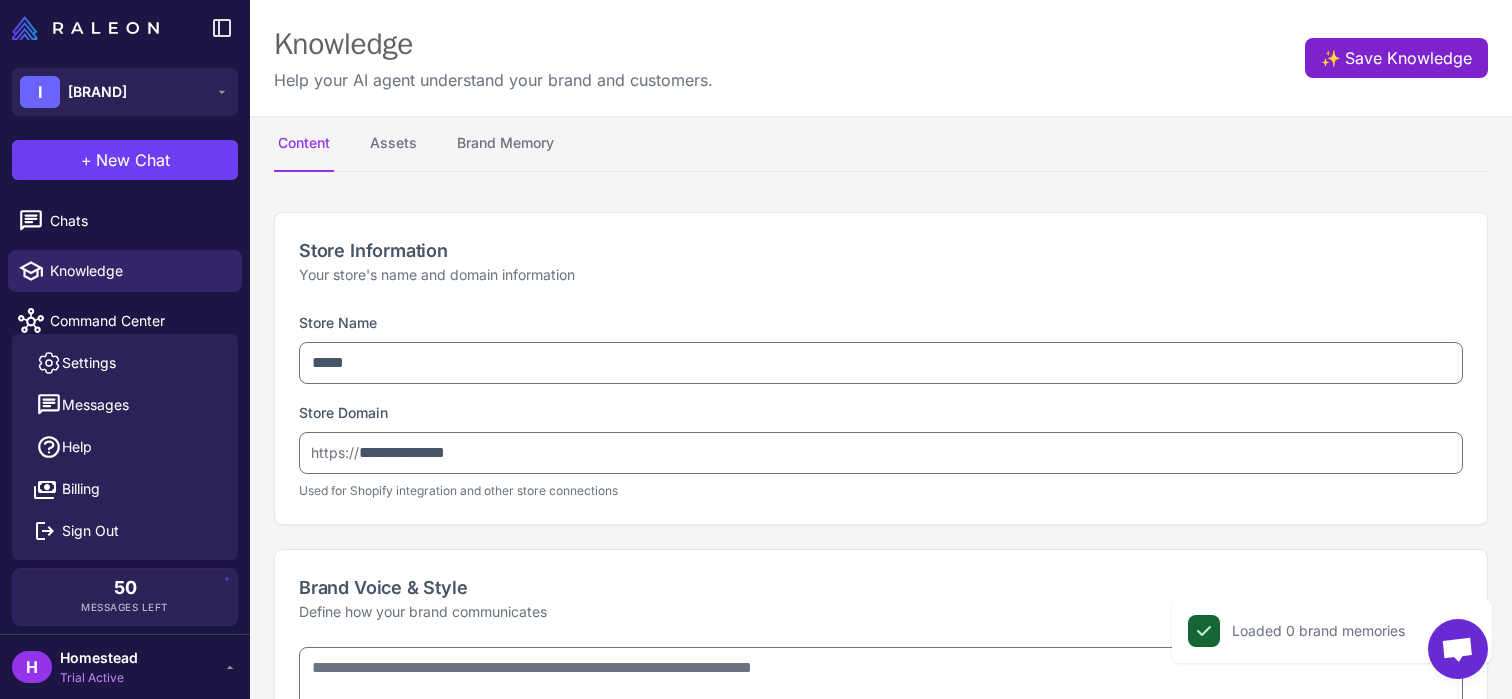 click on "✨  Save Knowledge" at bounding box center [1396, 58] 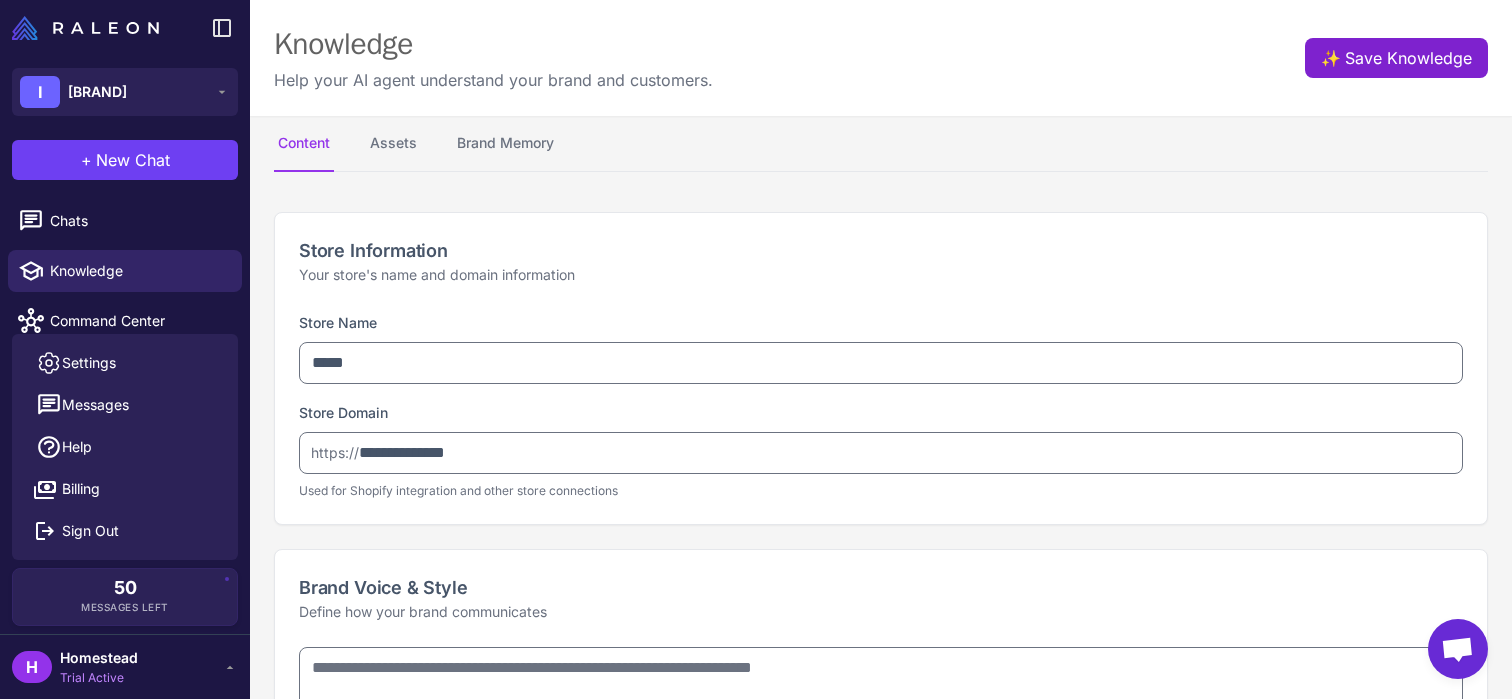 click on "✨  Save Knowledge" at bounding box center [1396, 58] 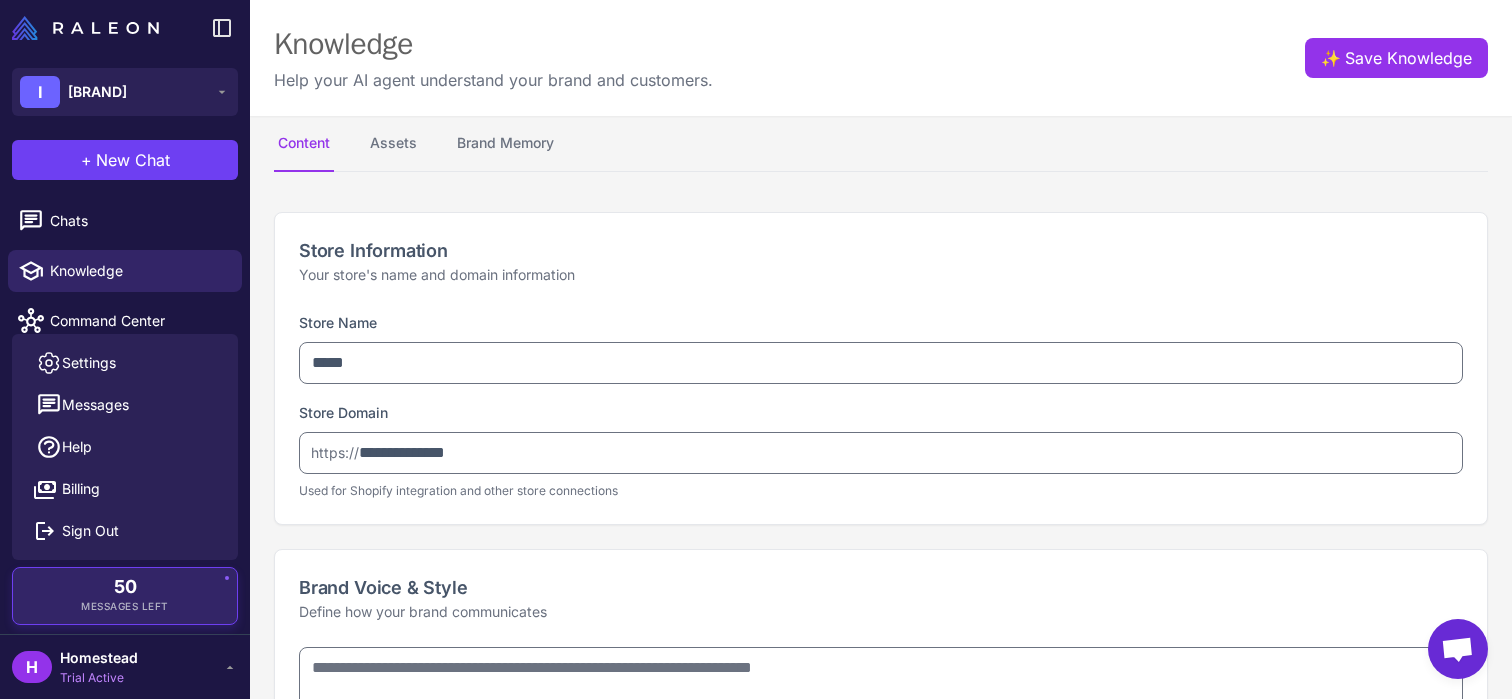 click on "50 Messages Left" at bounding box center [125, 596] 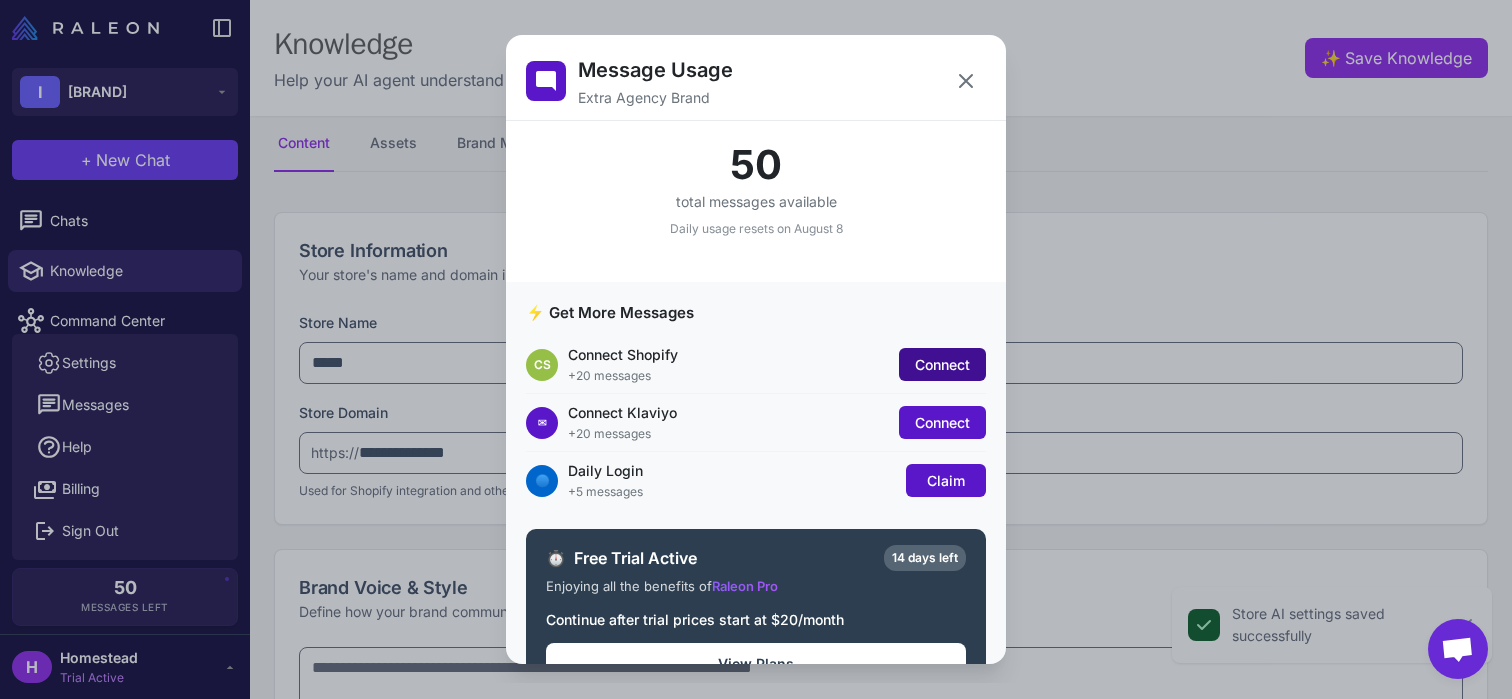 click on "Connect" at bounding box center (942, 364) 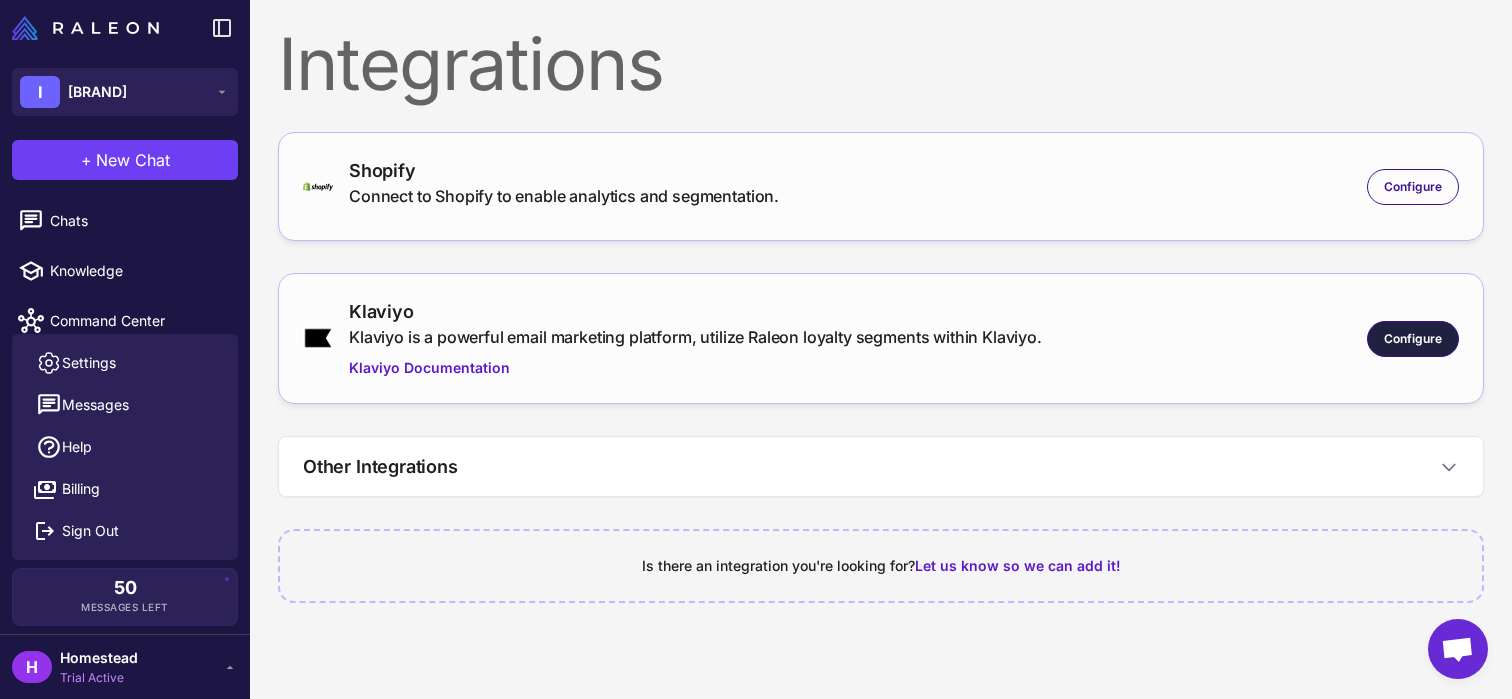 click on "Configure" at bounding box center [1413, 339] 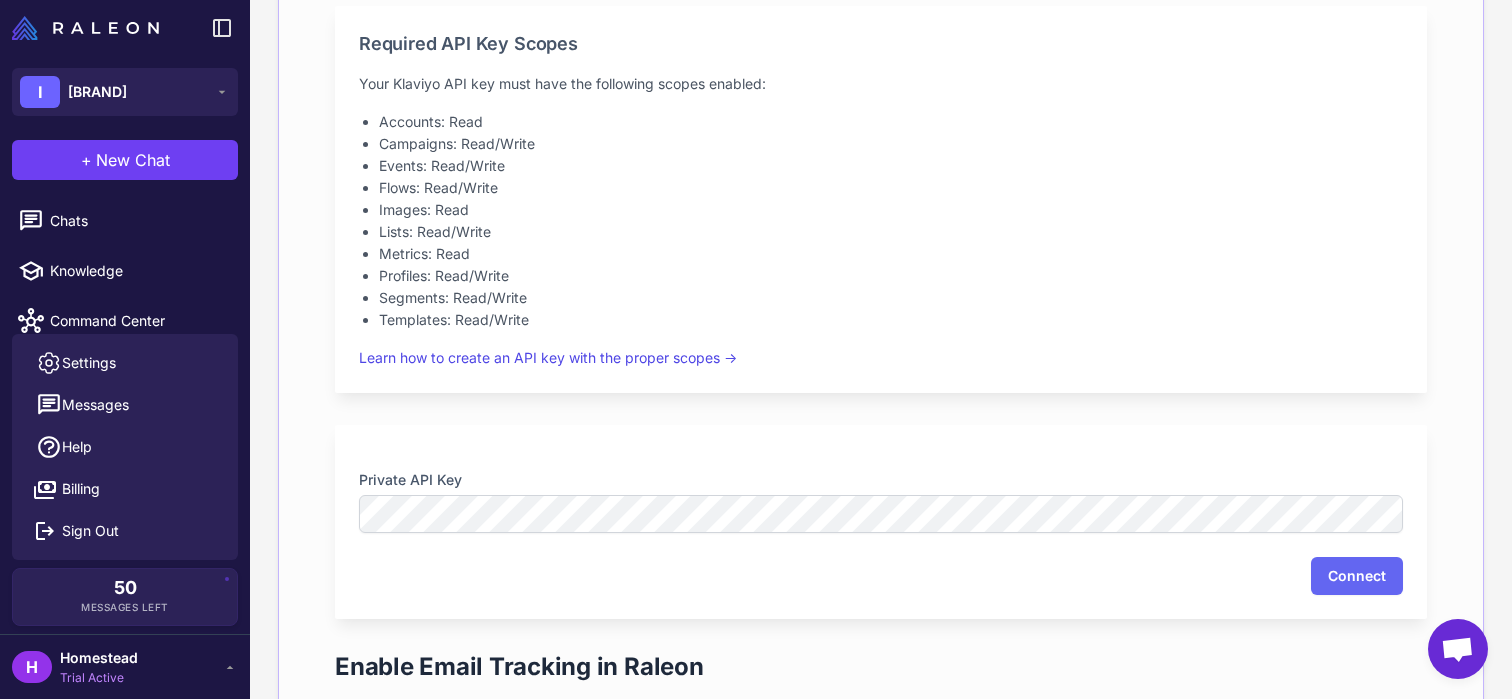 scroll, scrollTop: 777, scrollLeft: 0, axis: vertical 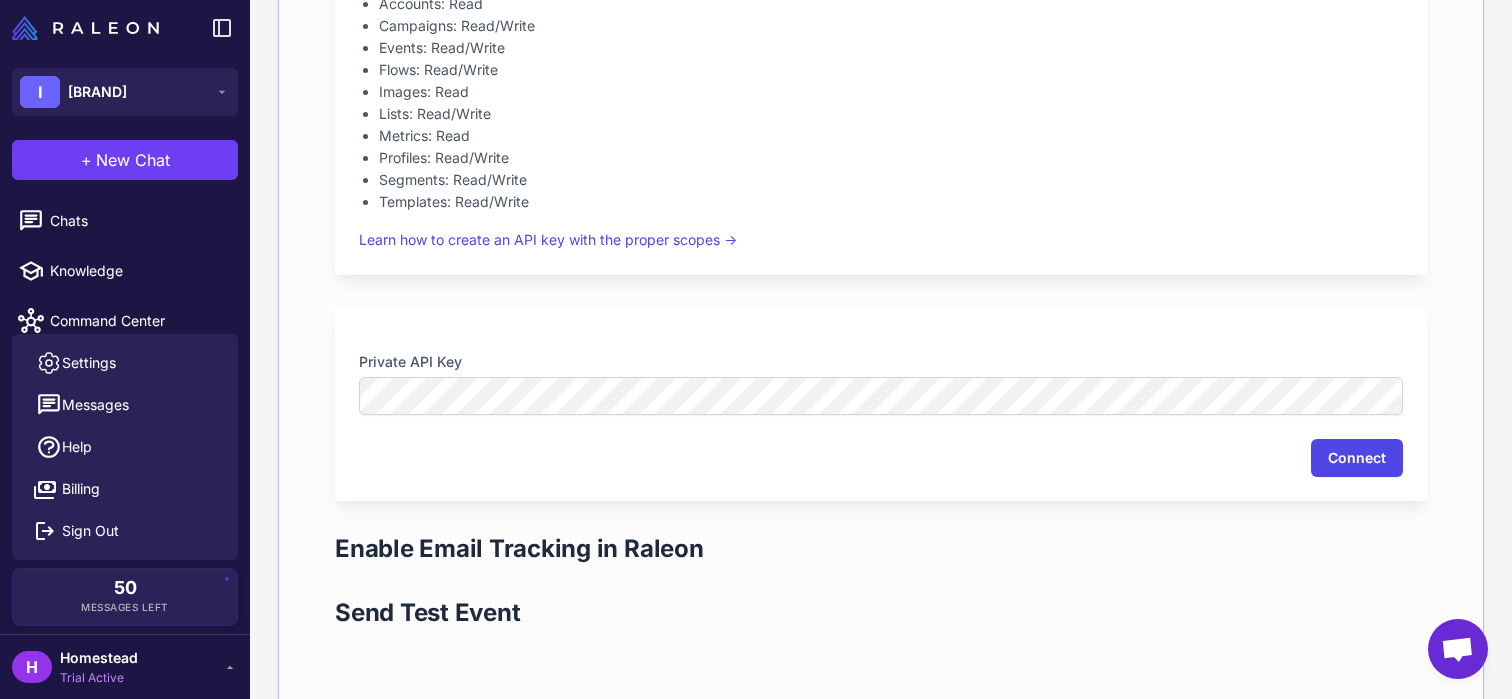 click on "Connect" at bounding box center [1357, 458] 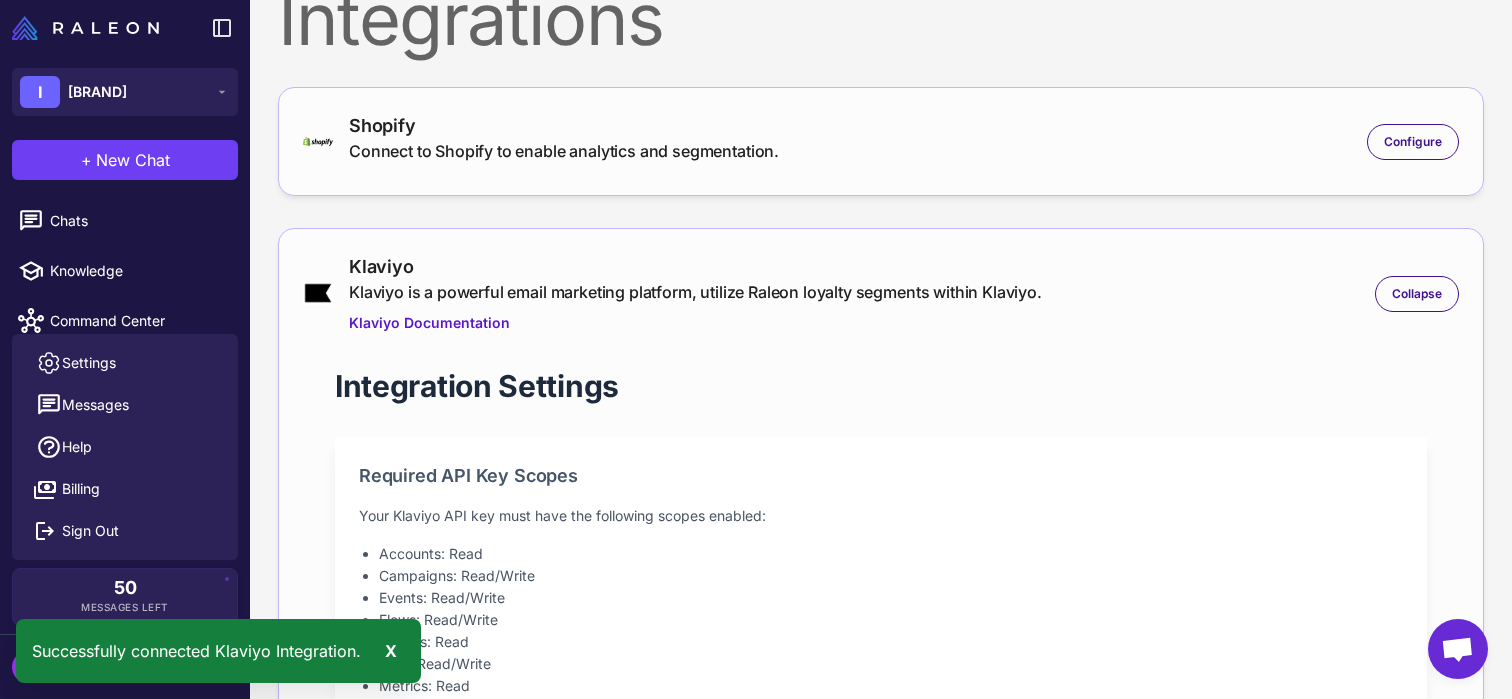 scroll, scrollTop: 0, scrollLeft: 0, axis: both 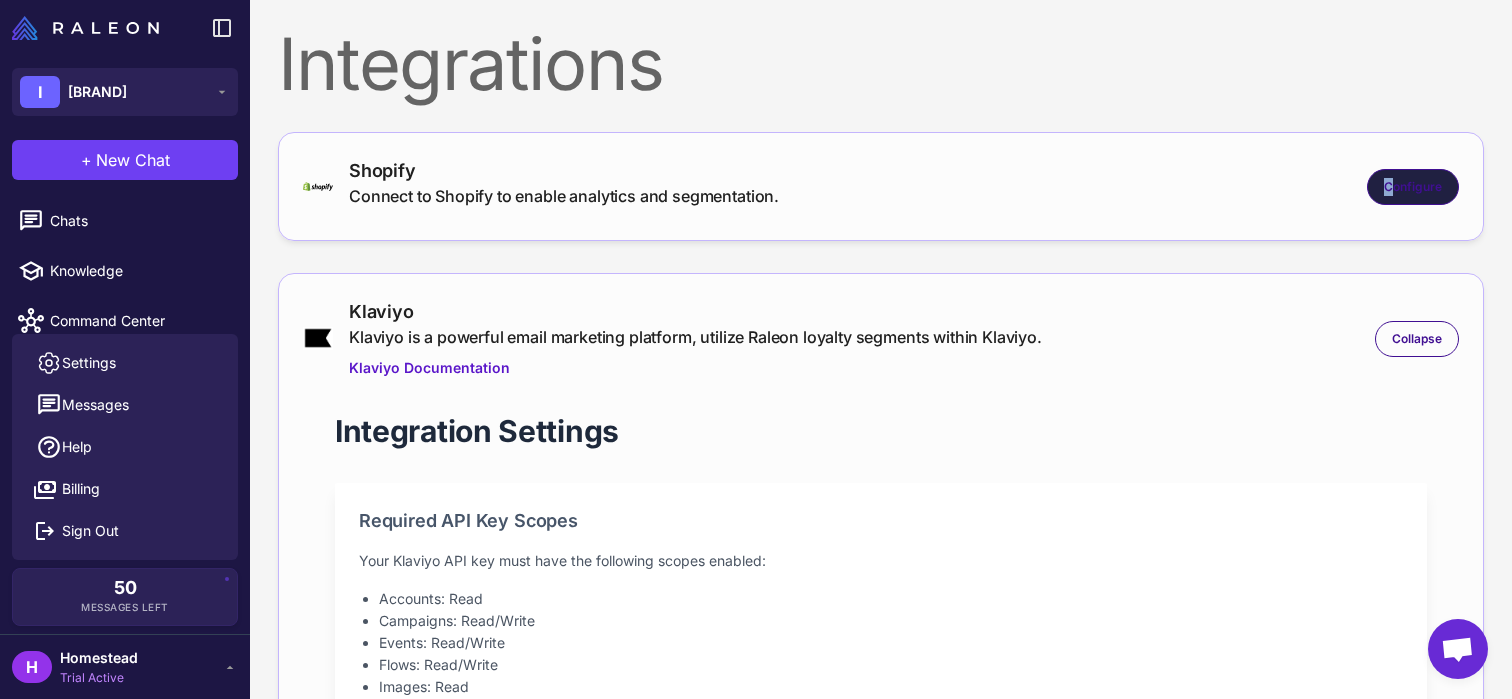 click on "Configure" at bounding box center (1413, 187) 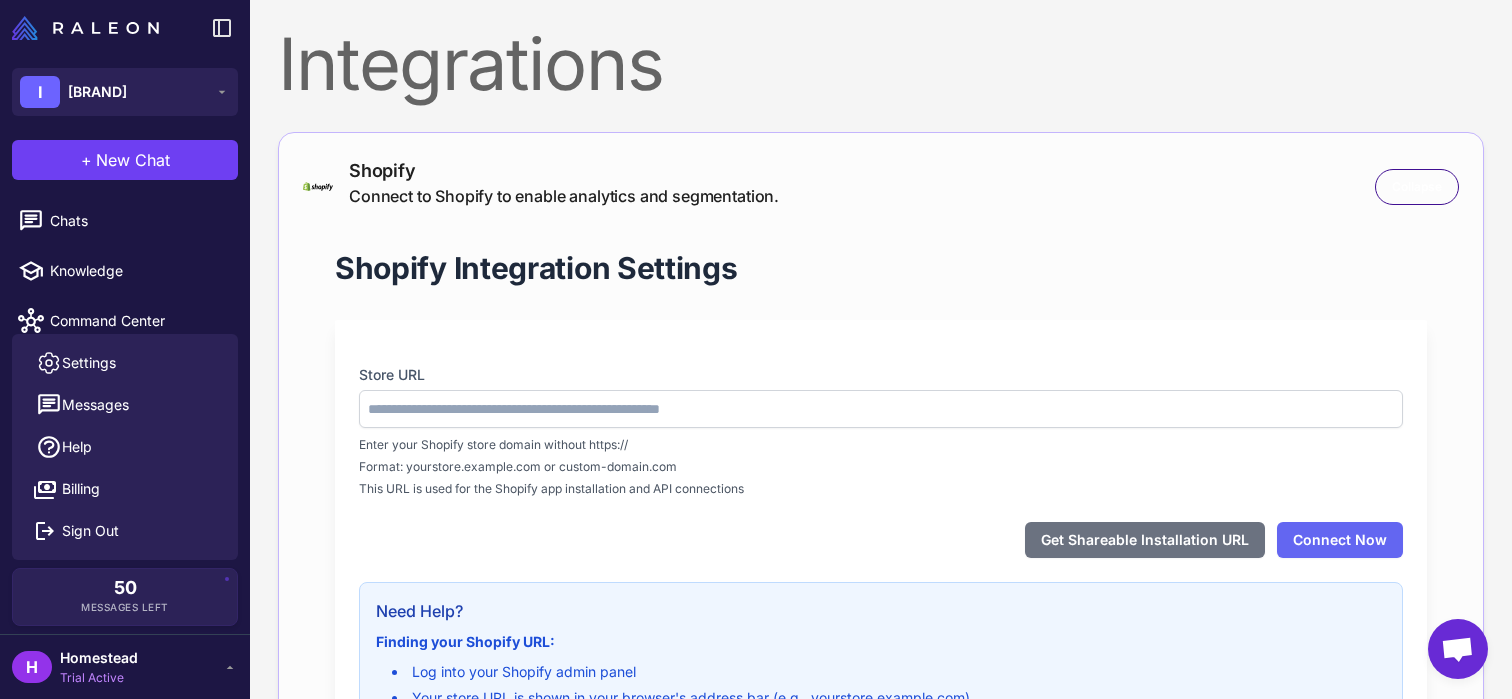 type on "**********" 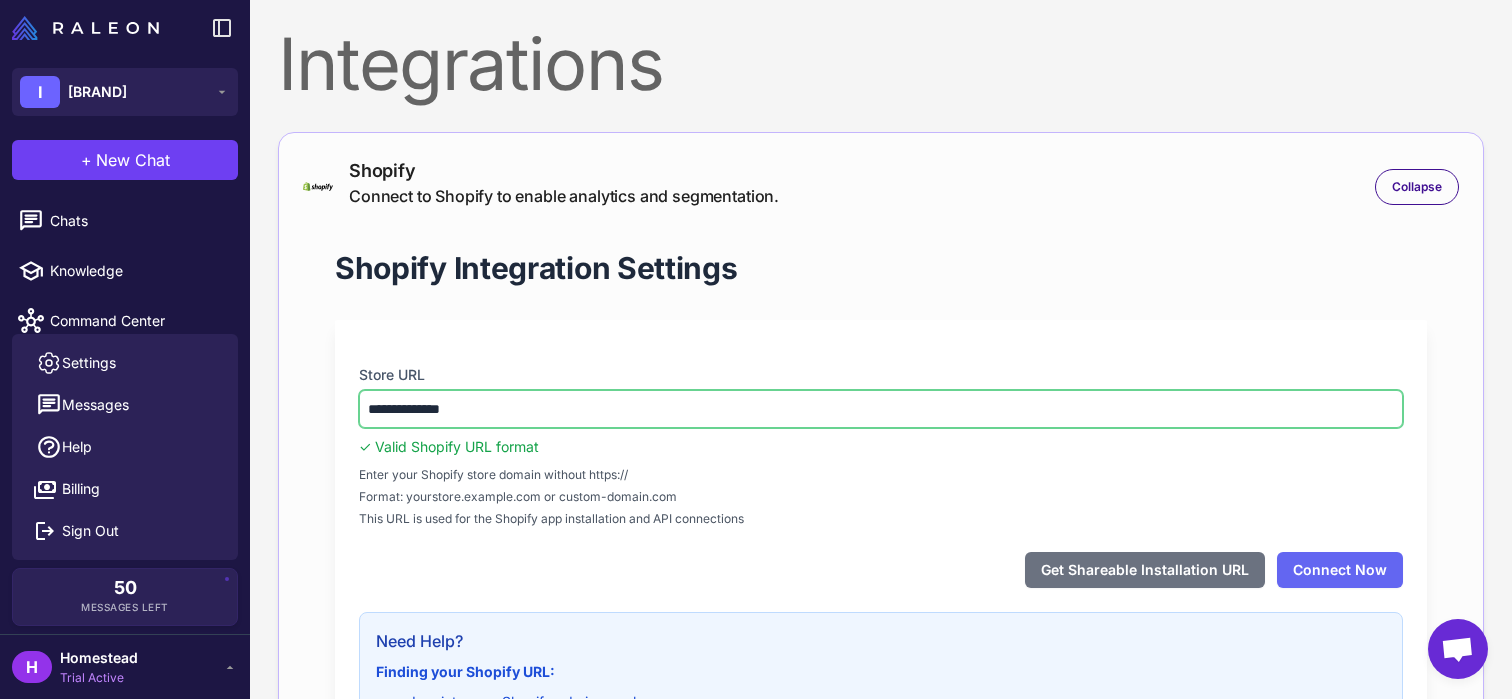 click on "**********" at bounding box center [881, 409] 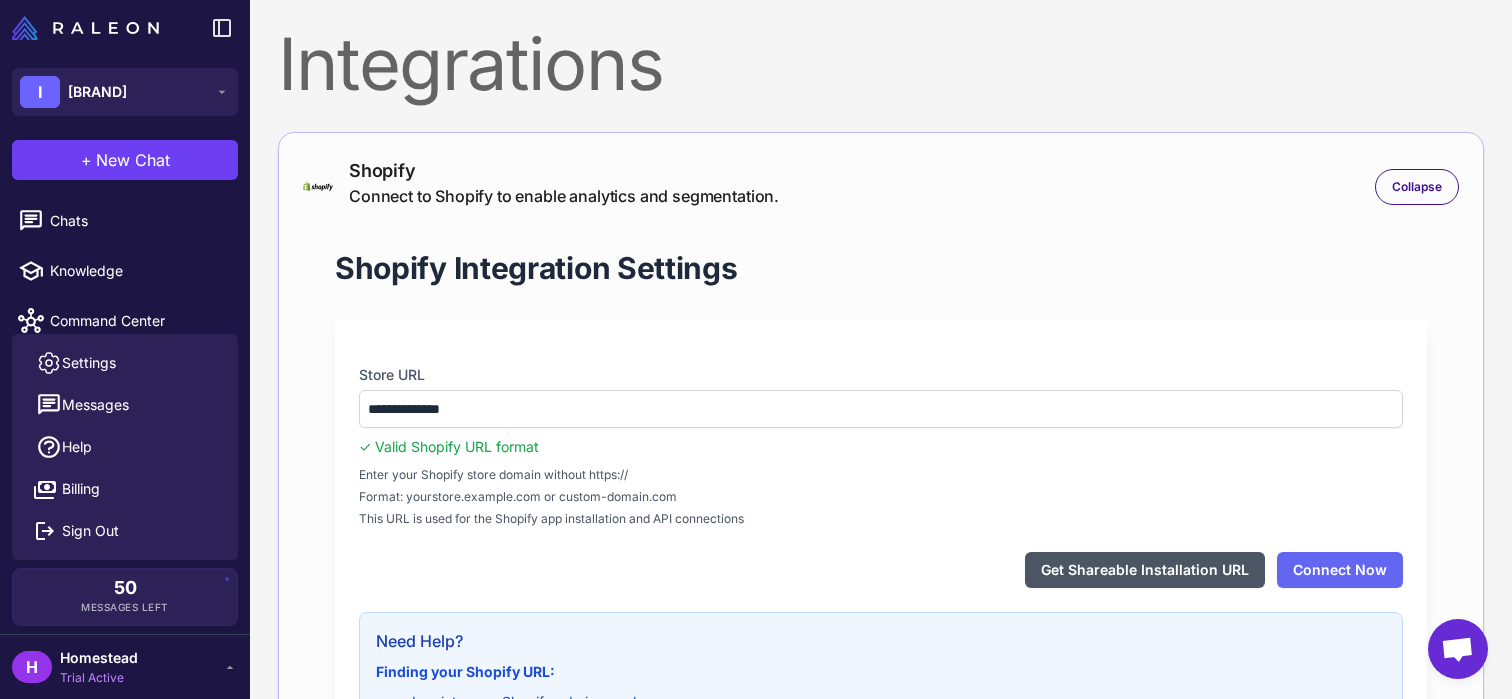 click on "Get Shareable Installation URL" at bounding box center [1145, 570] 